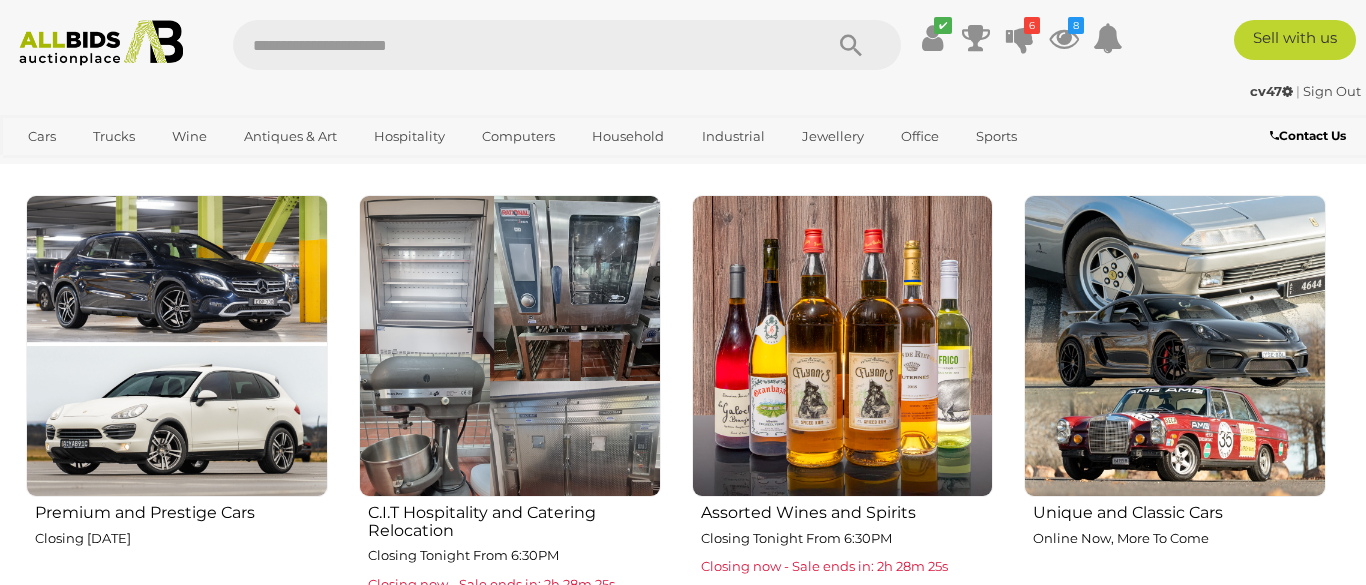 scroll, scrollTop: 678, scrollLeft: 0, axis: vertical 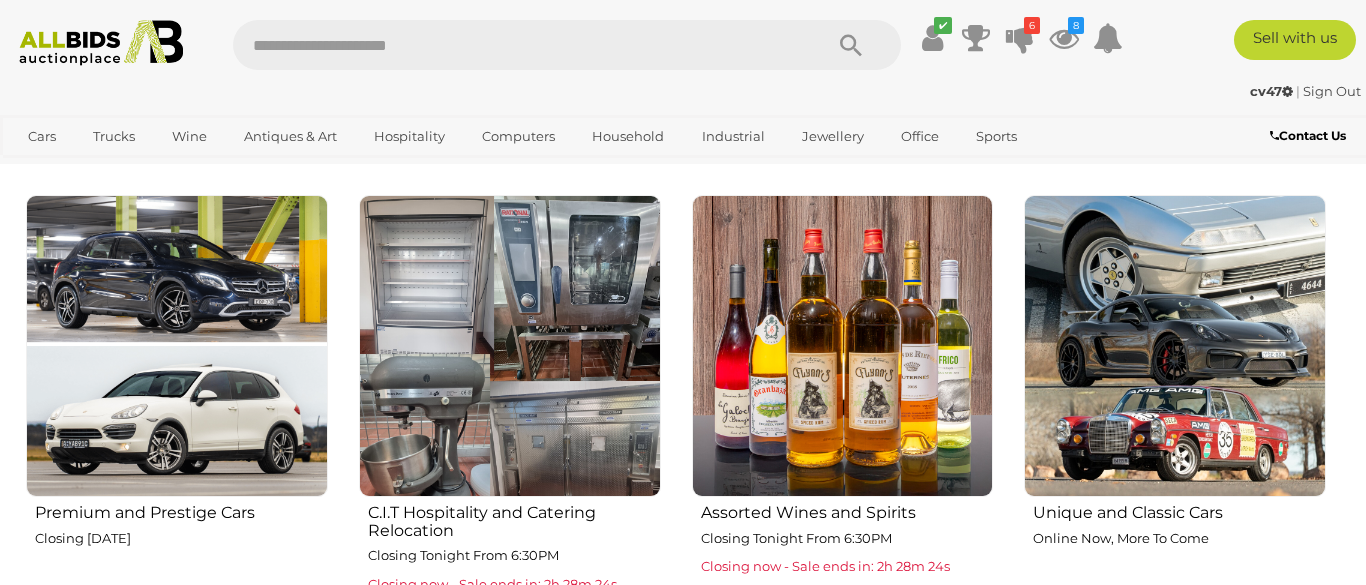 click at bounding box center [517, 45] 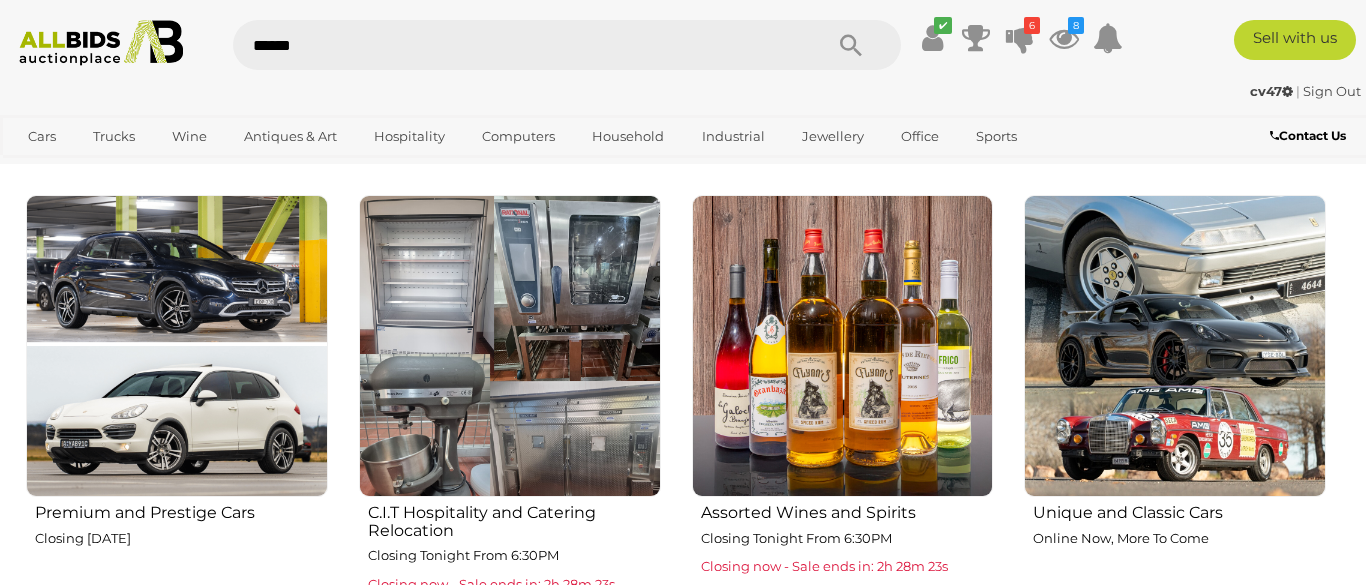 type on "*******" 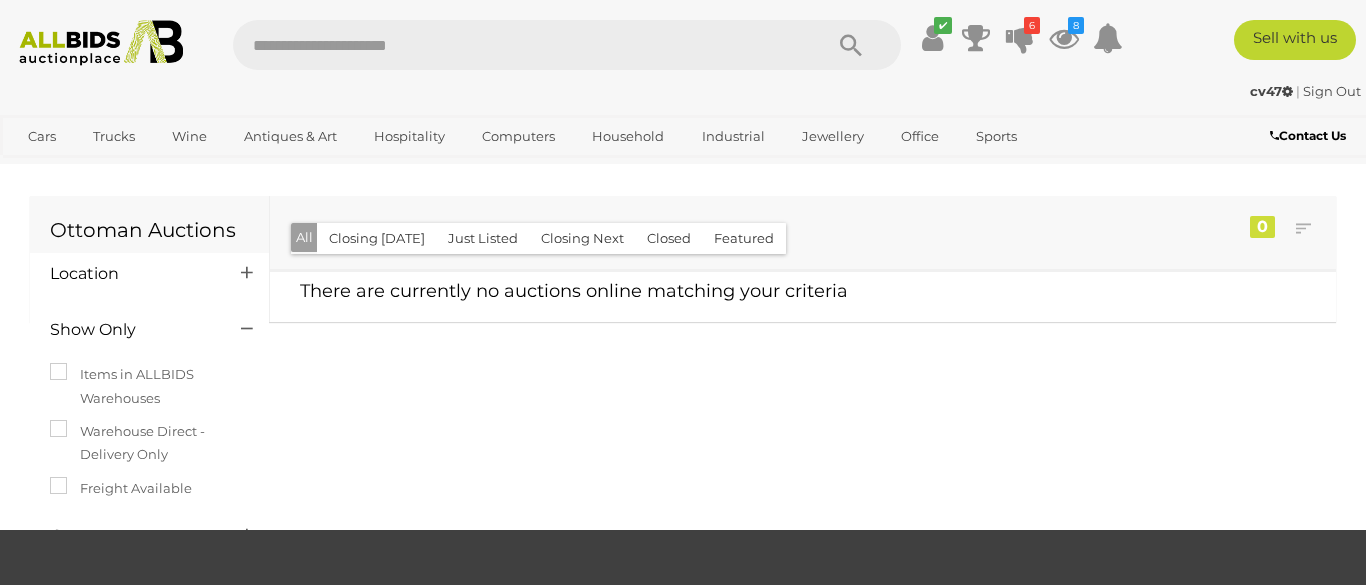 scroll, scrollTop: 764, scrollLeft: 0, axis: vertical 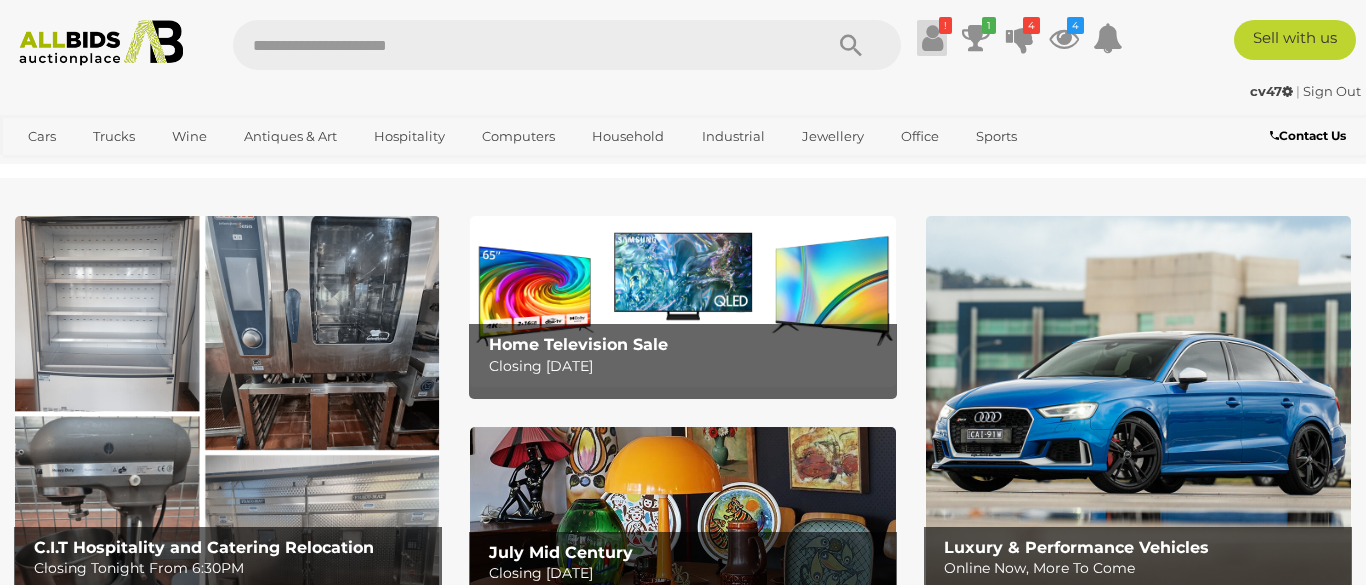 click at bounding box center (932, 38) 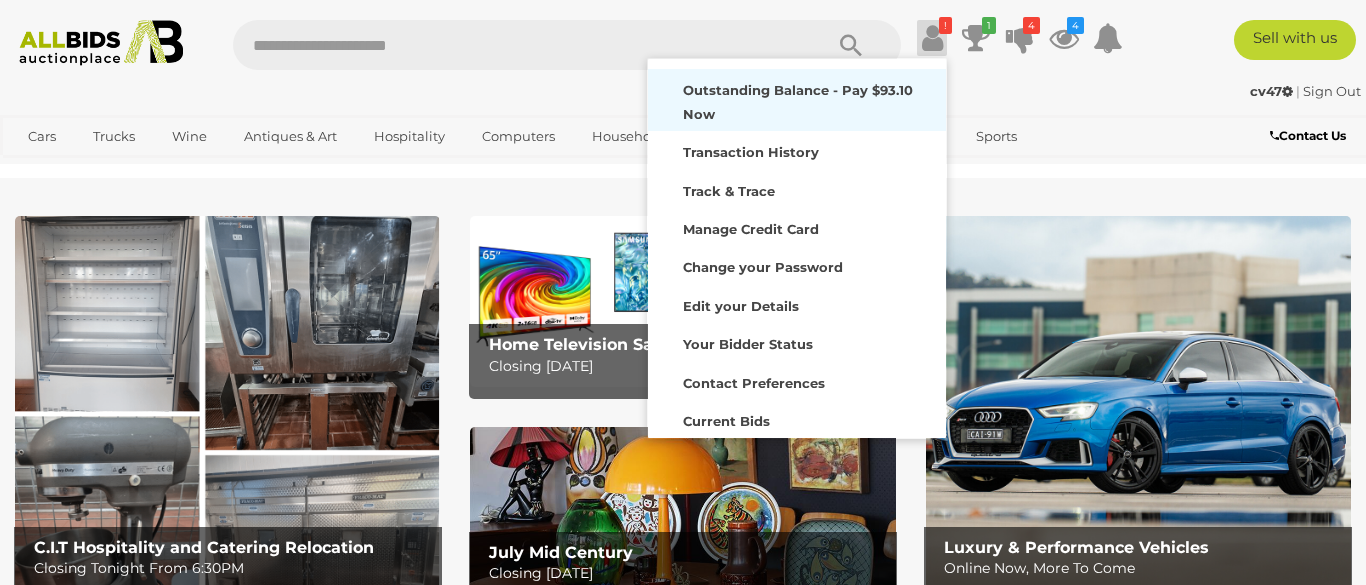 click on "Outstanding Balance - Pay $93.10 Now" at bounding box center [798, 101] 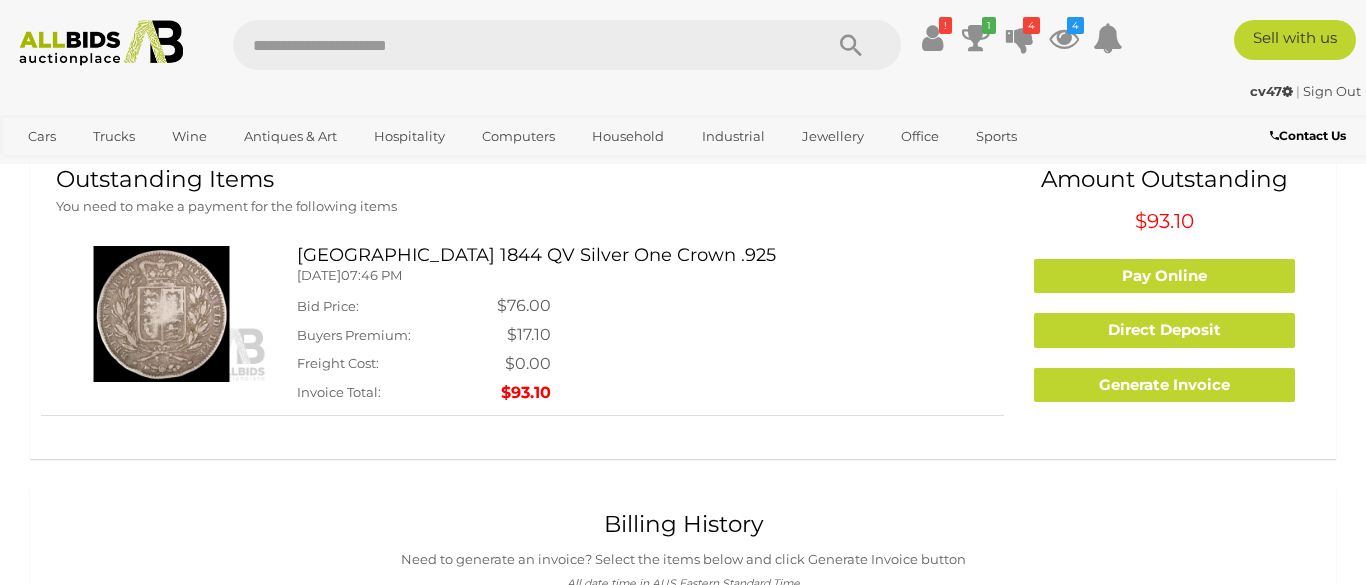 scroll, scrollTop: 49, scrollLeft: 0, axis: vertical 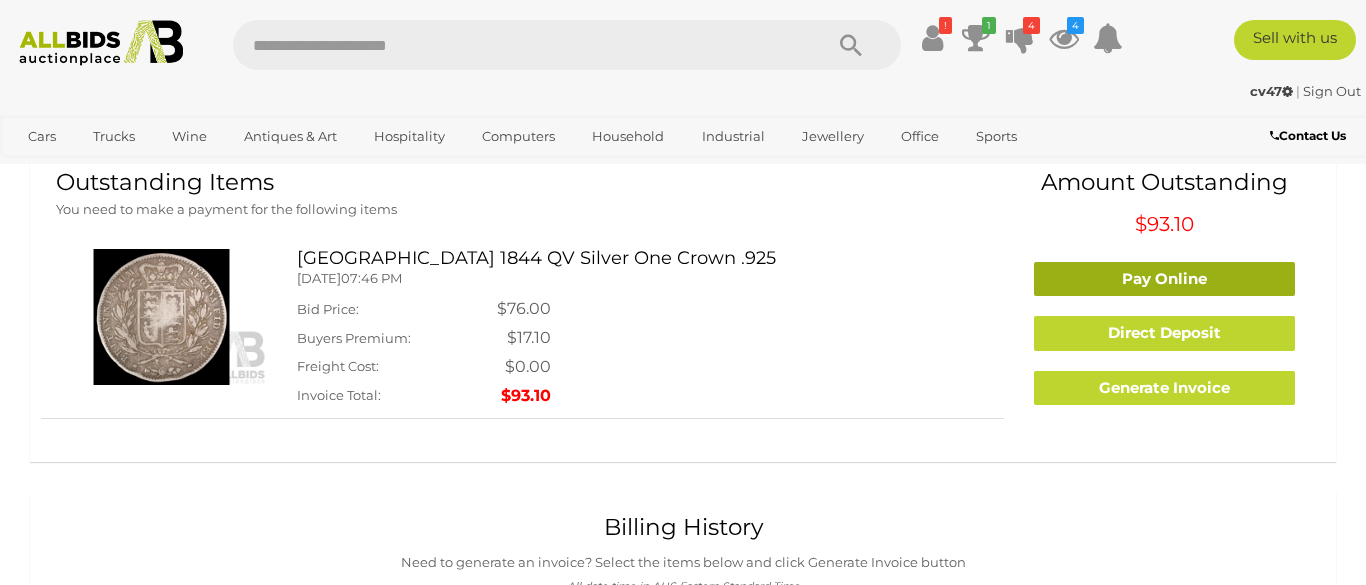 click on "Pay Online" at bounding box center (1164, 279) 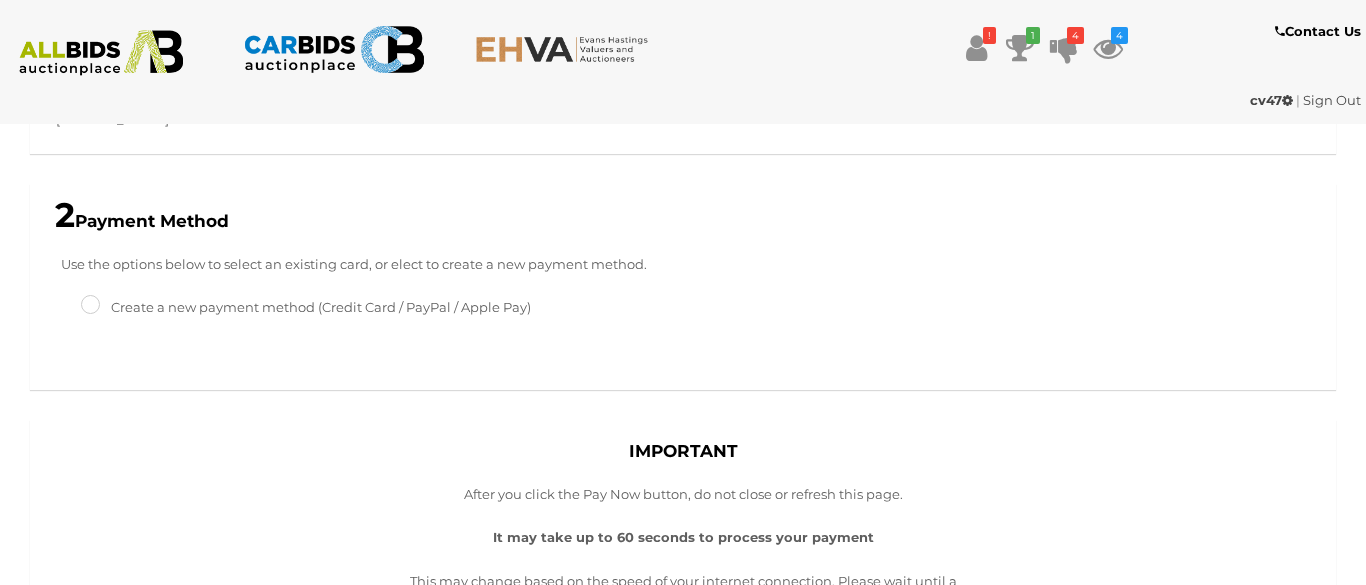 scroll, scrollTop: 342, scrollLeft: 0, axis: vertical 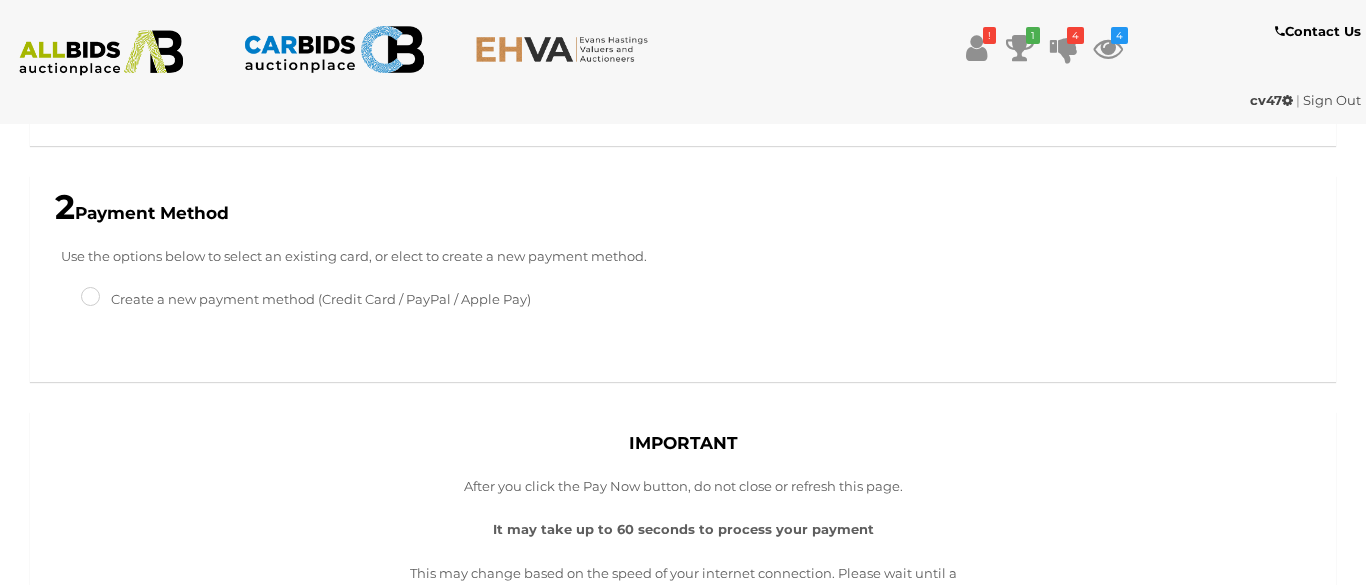 type on "*****" 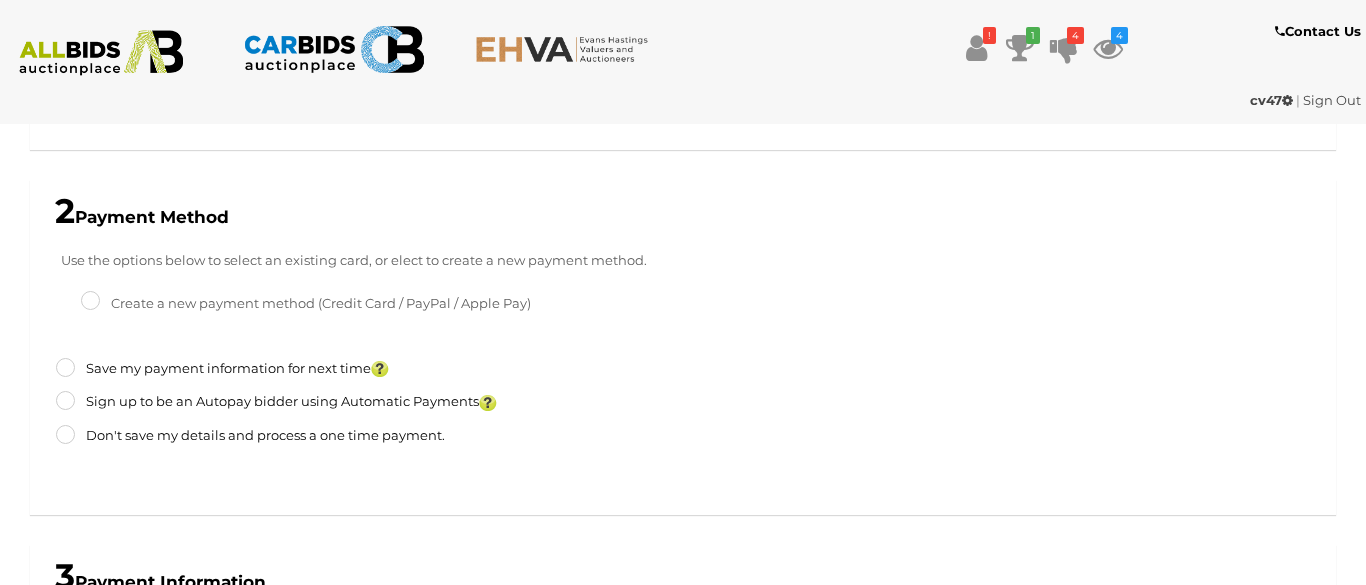 scroll, scrollTop: 421, scrollLeft: 0, axis: vertical 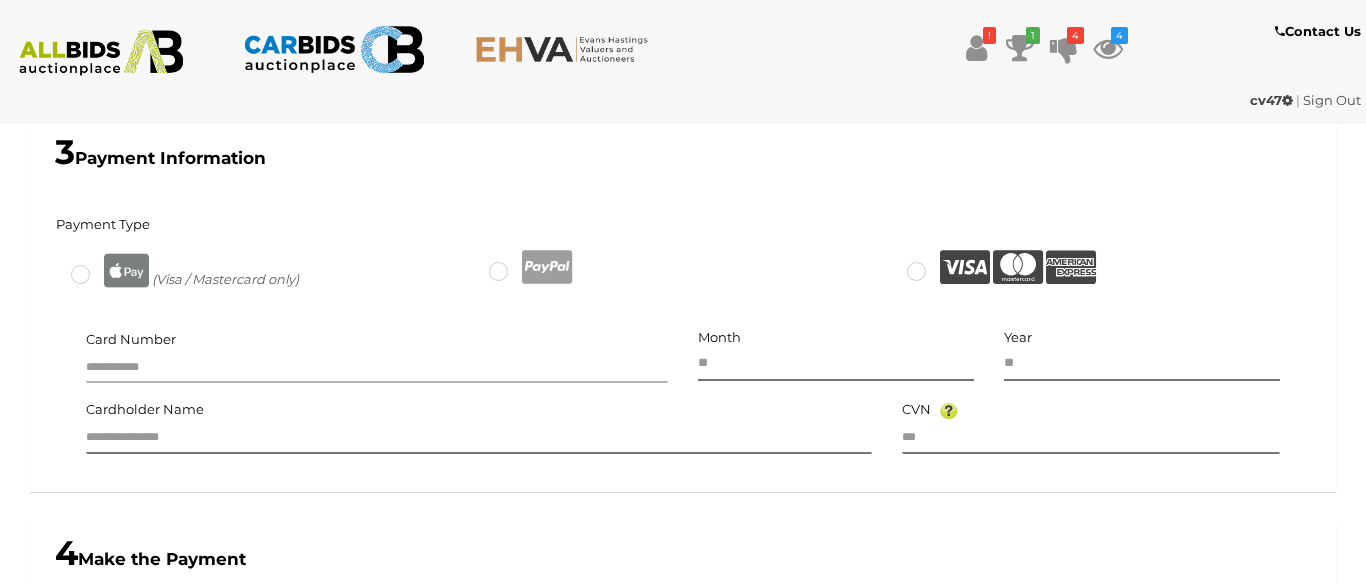 click at bounding box center (377, 368) 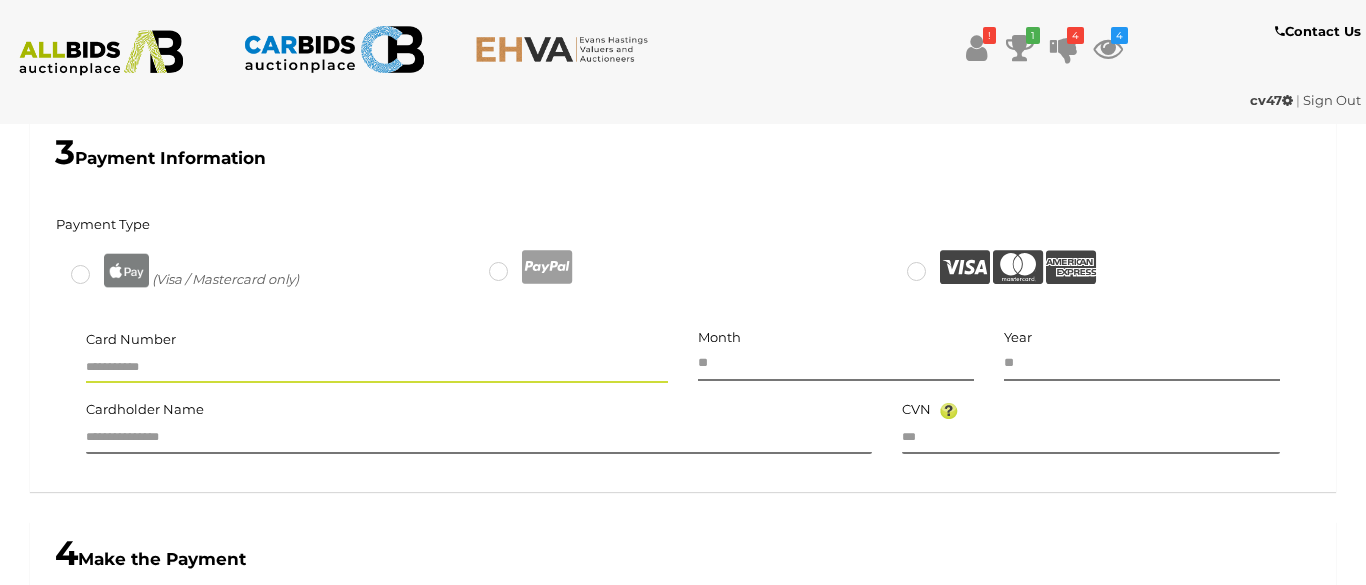 type on "*" 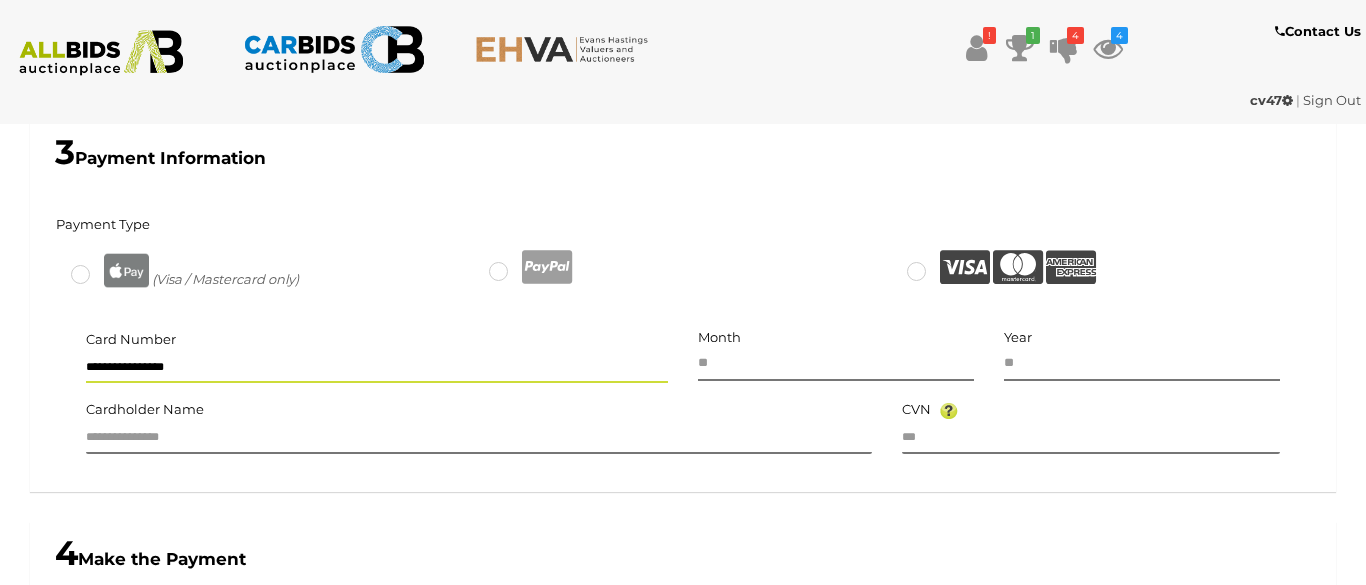 type on "**********" 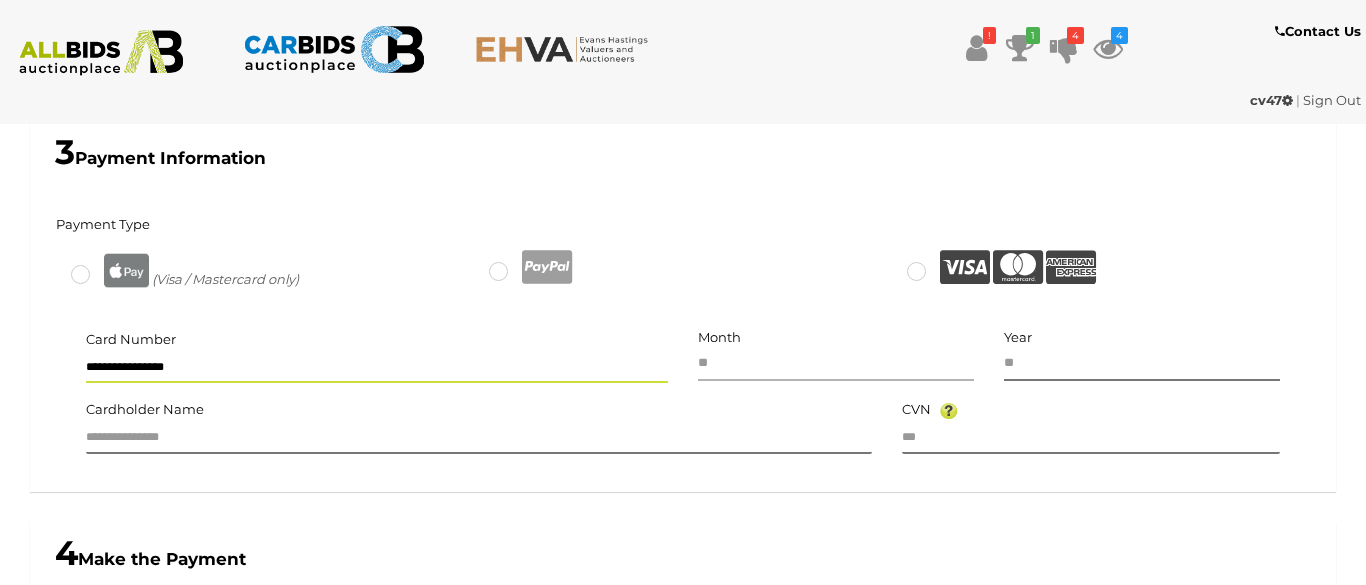 click at bounding box center (836, 363) 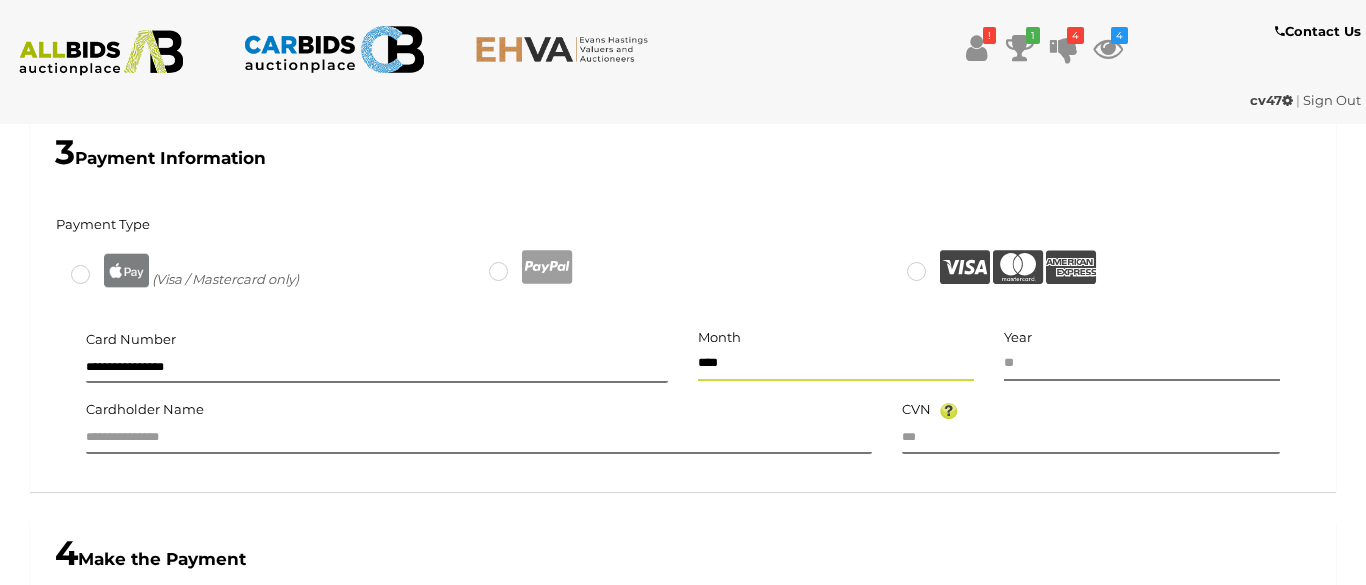 type on "****" 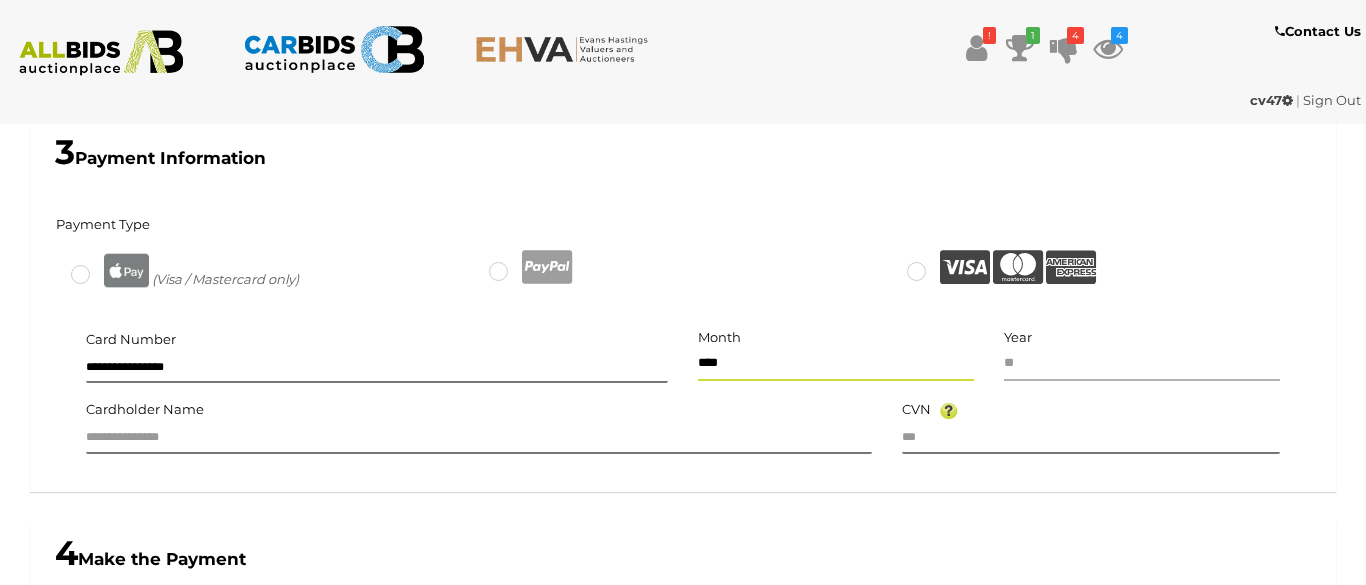 click at bounding box center [1142, 363] 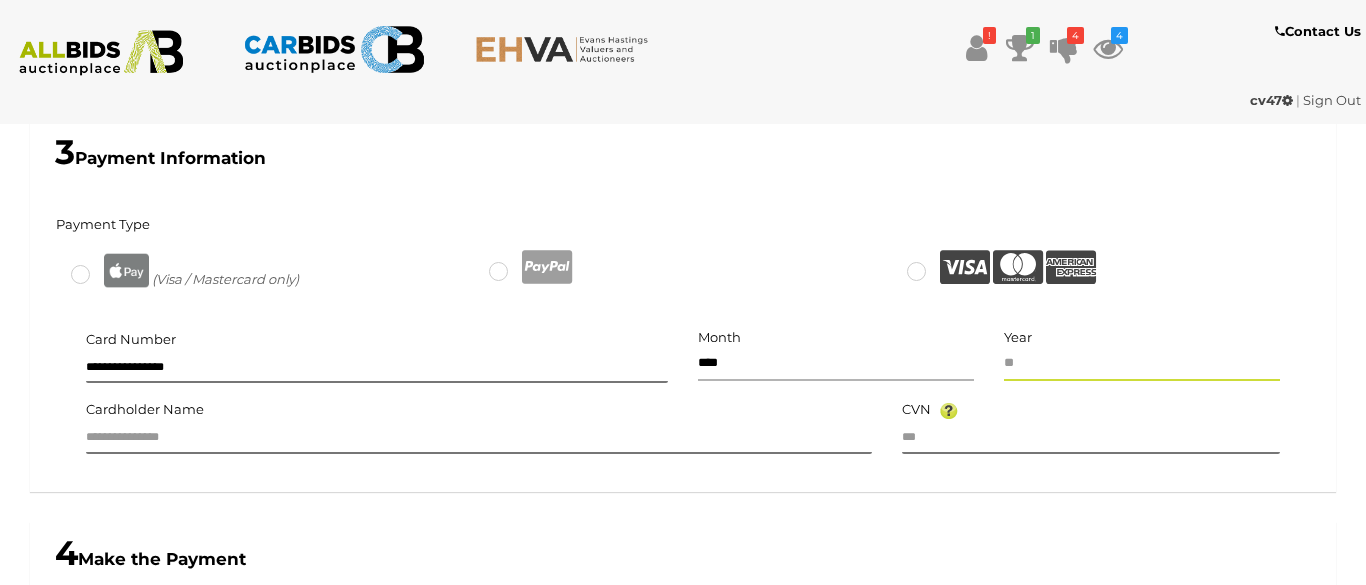 click on "****" at bounding box center (836, 363) 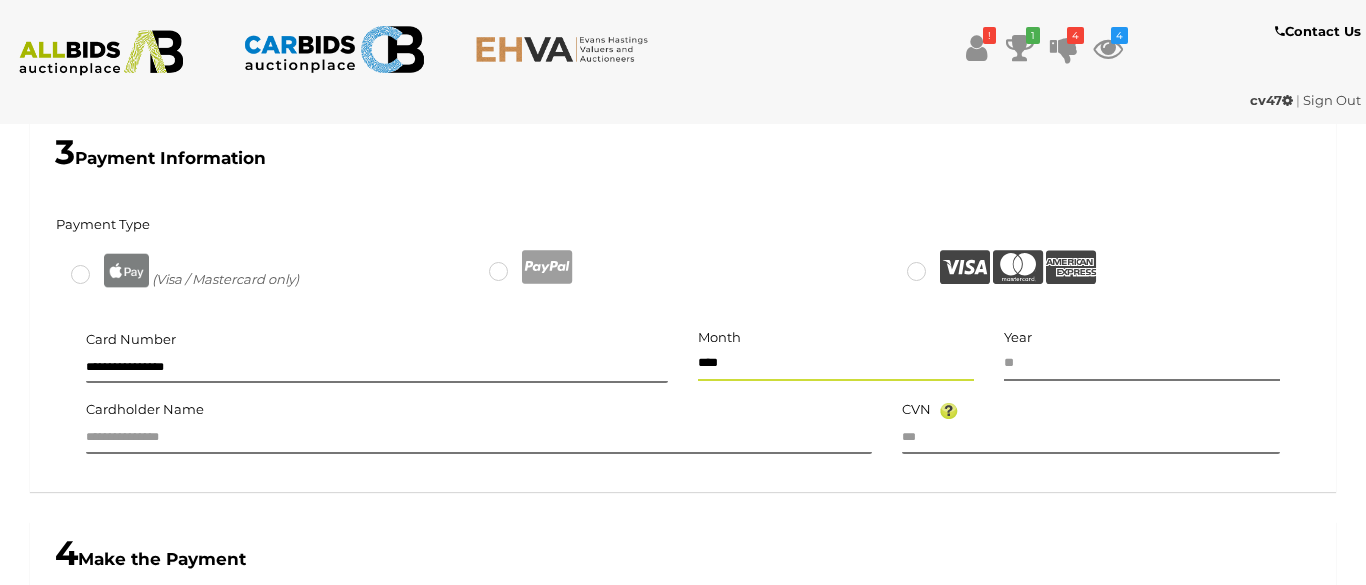 click on "****" at bounding box center [836, 363] 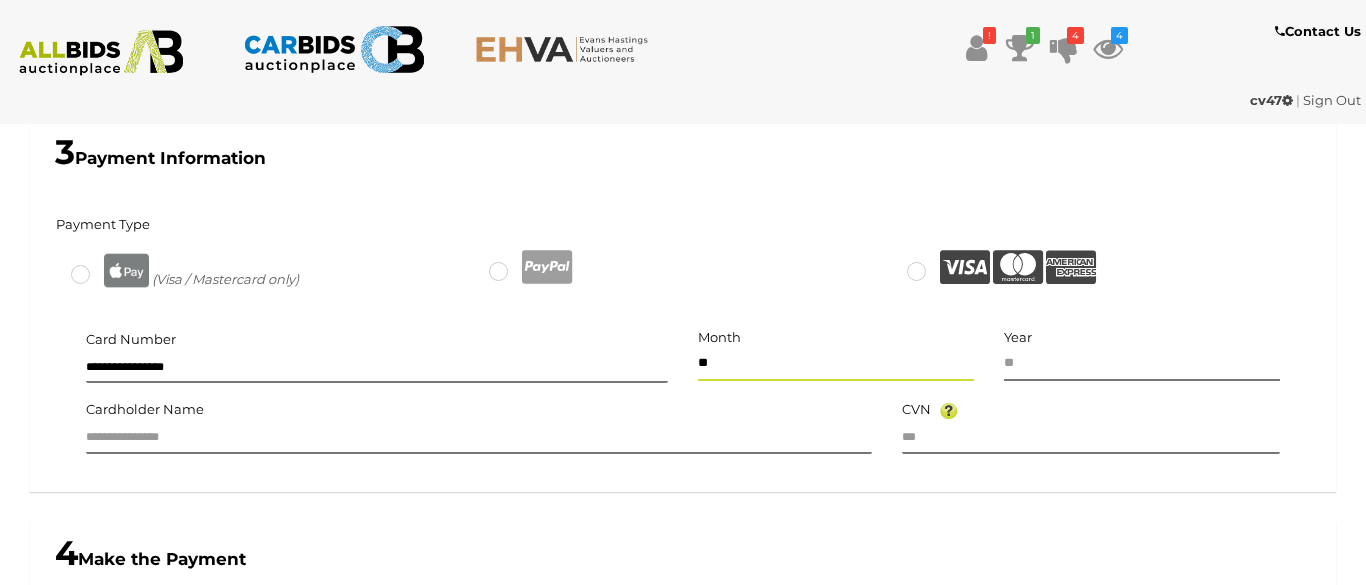 type on "**" 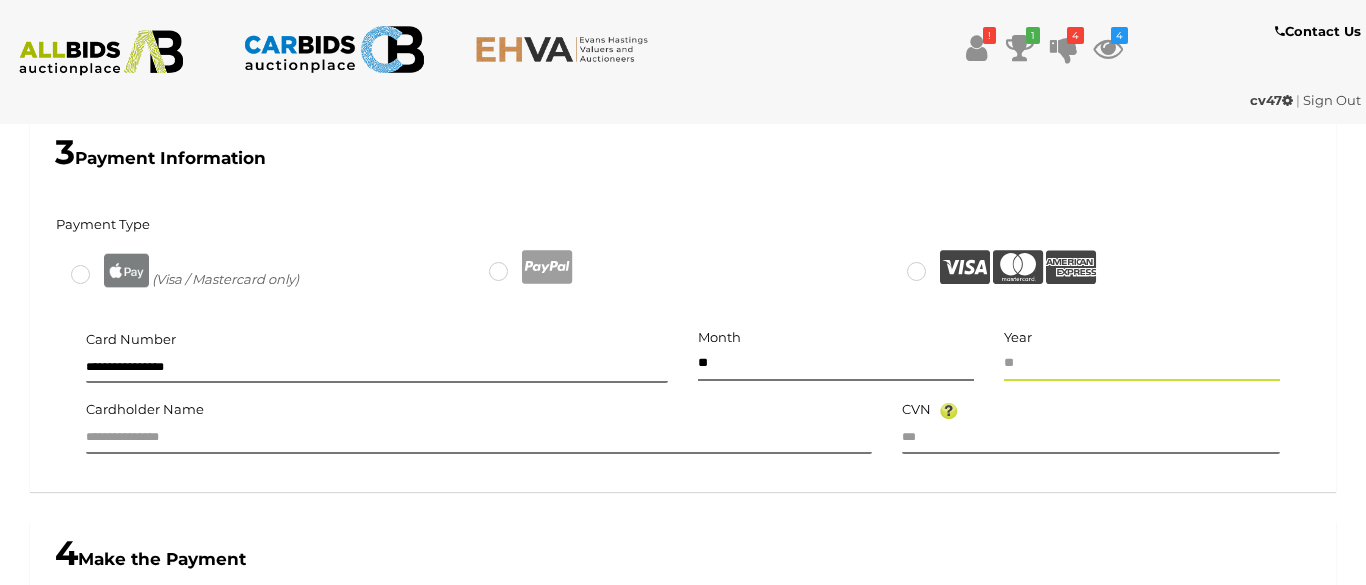 click at bounding box center (1142, 363) 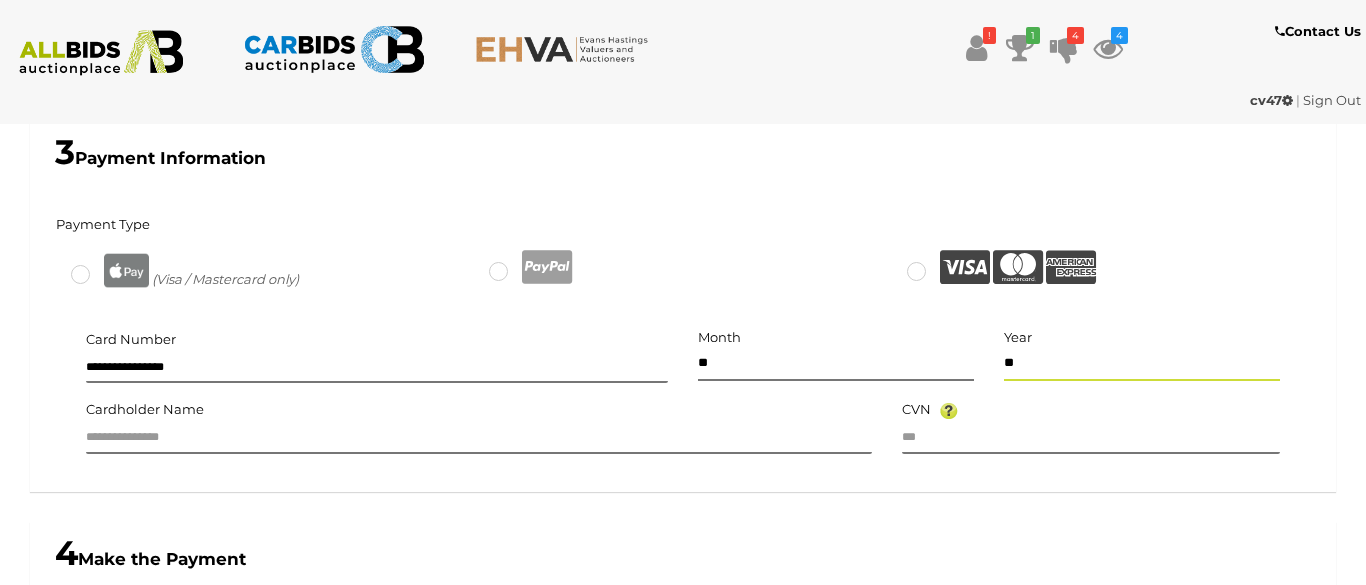 type on "**" 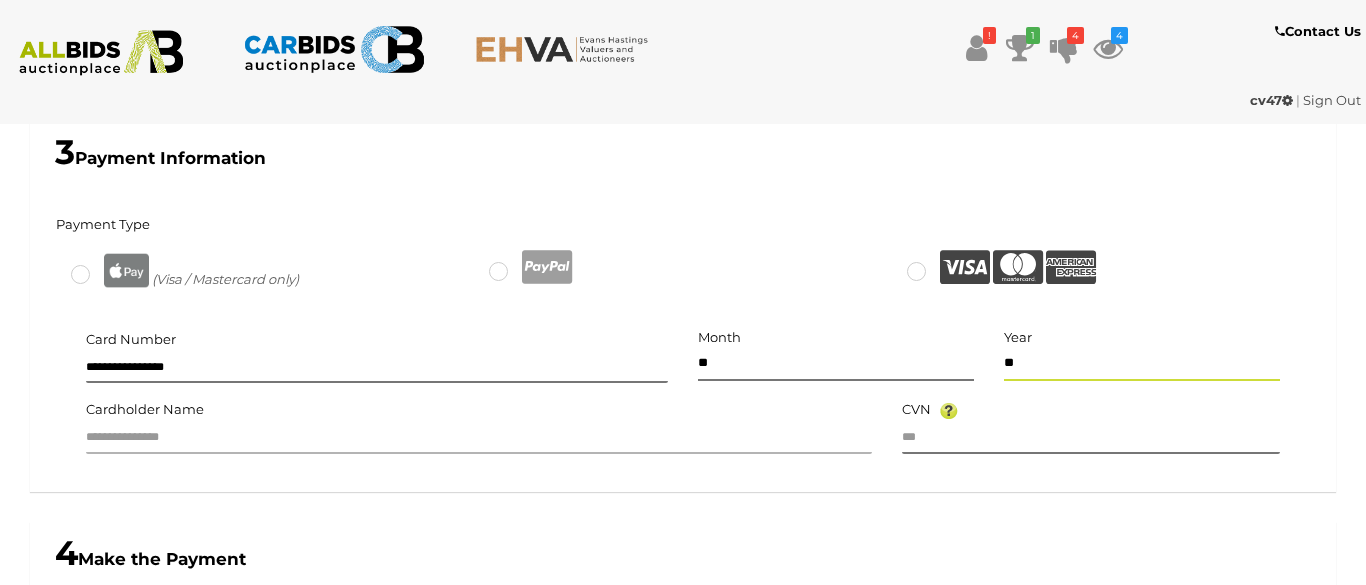 click at bounding box center [479, 439] 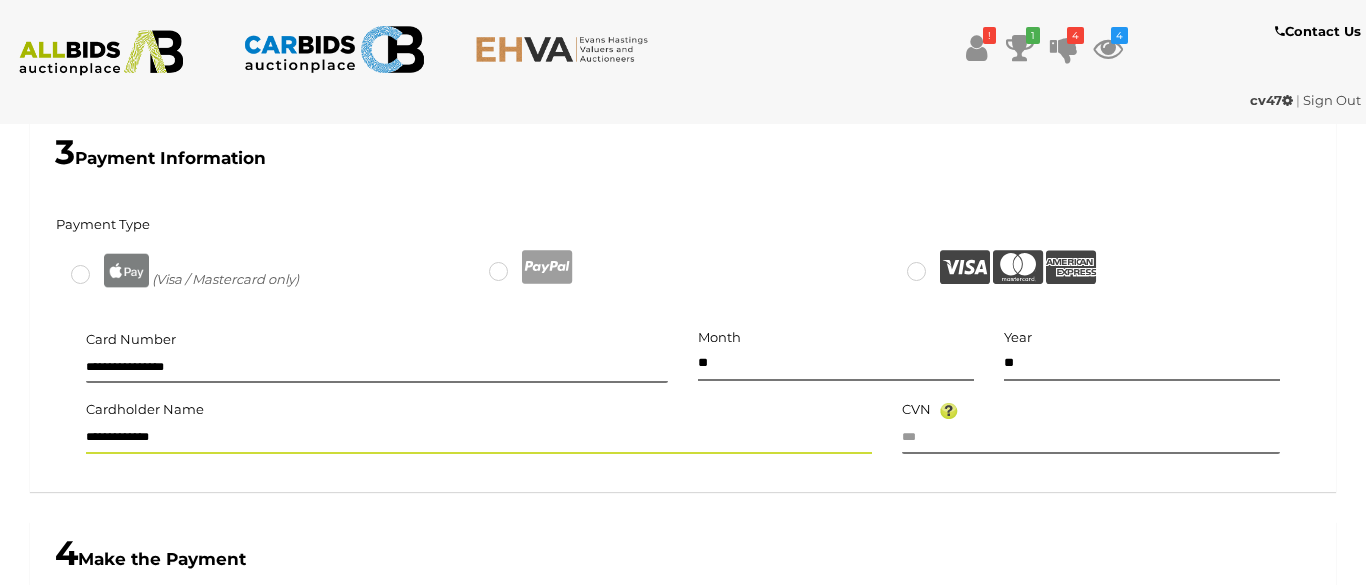 type on "**********" 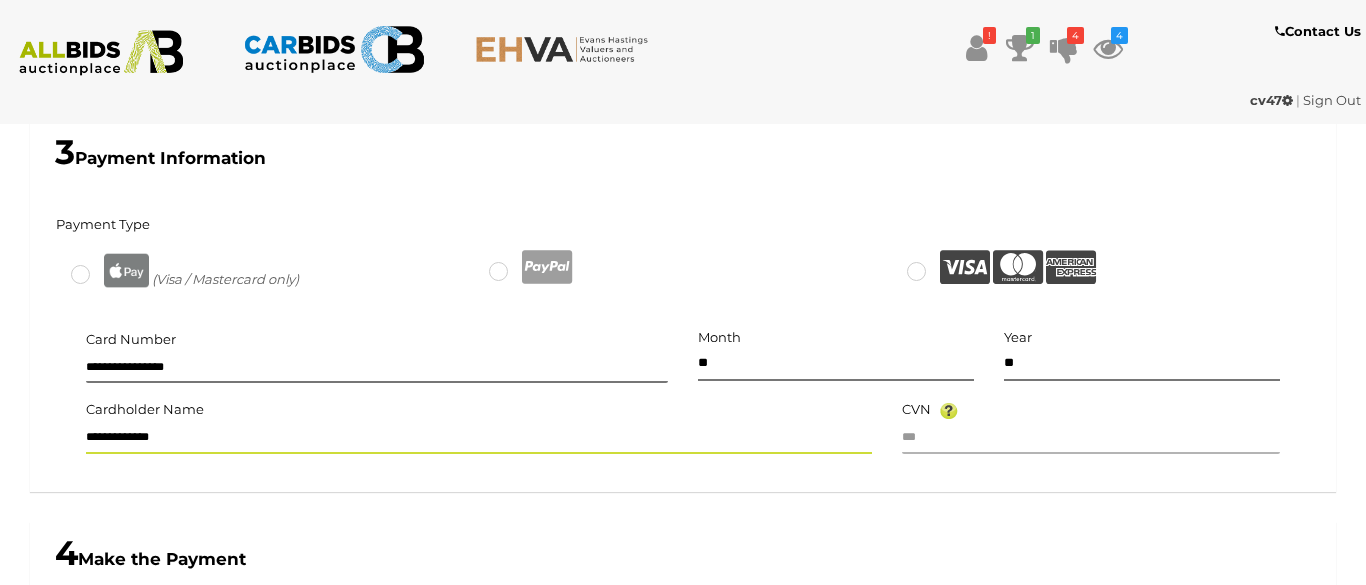 click at bounding box center [1091, 439] 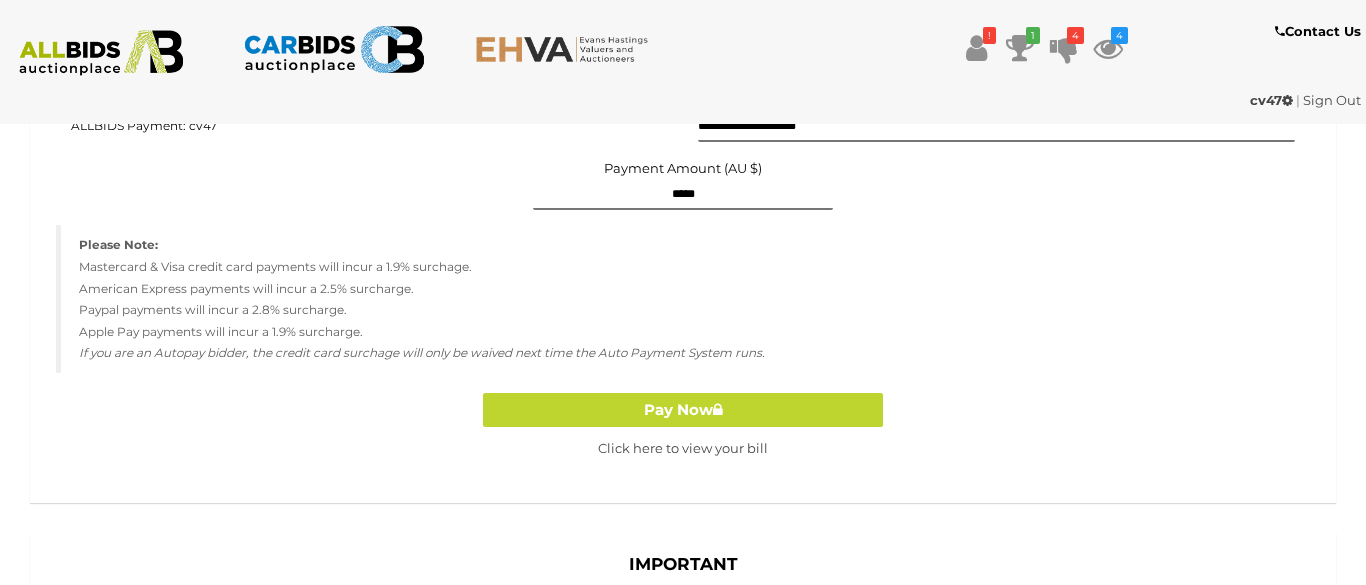 scroll, scrollTop: 1270, scrollLeft: 0, axis: vertical 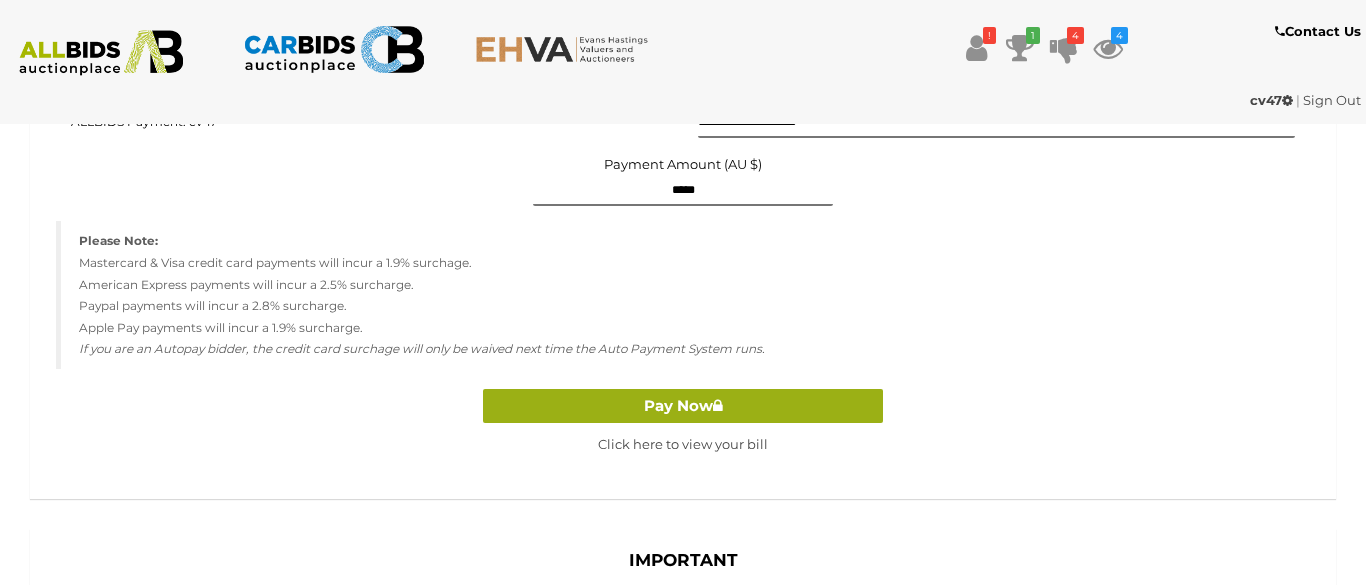 type on "***" 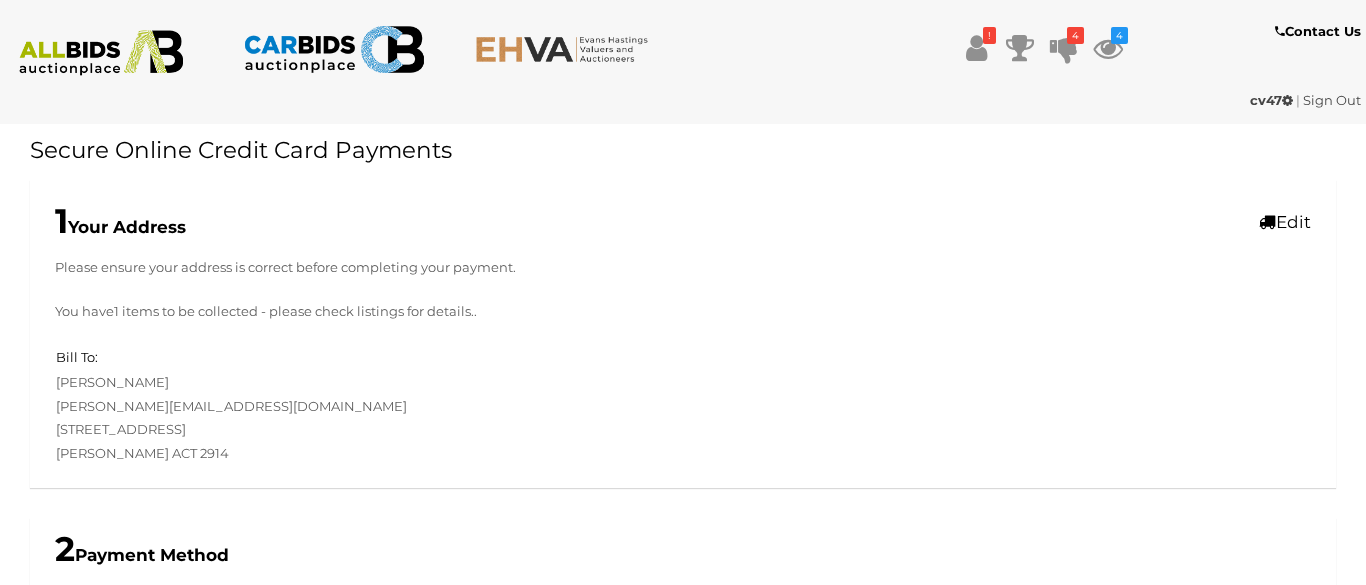 scroll, scrollTop: 552, scrollLeft: 0, axis: vertical 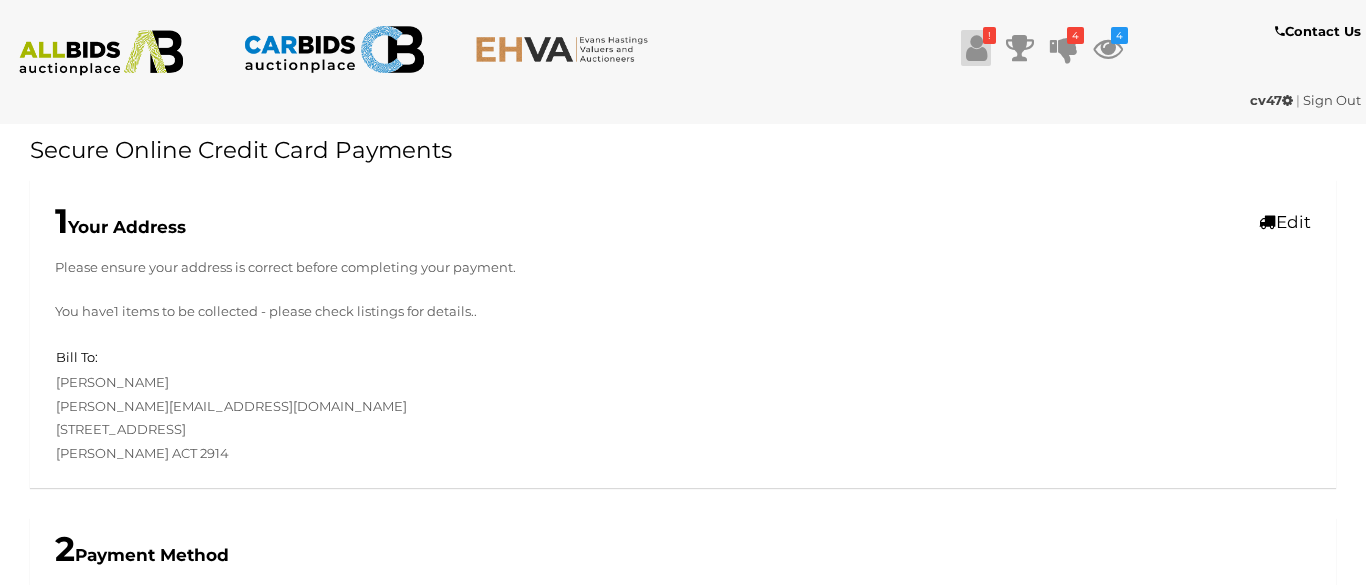 click at bounding box center [976, 48] 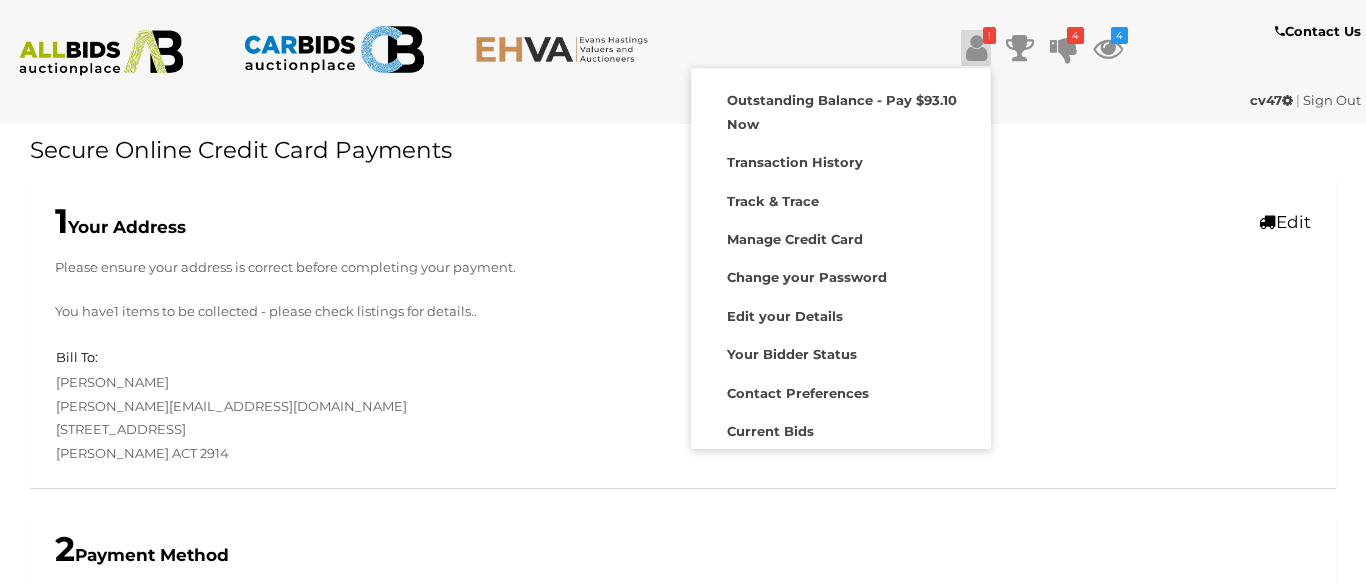 click at bounding box center [101, 53] 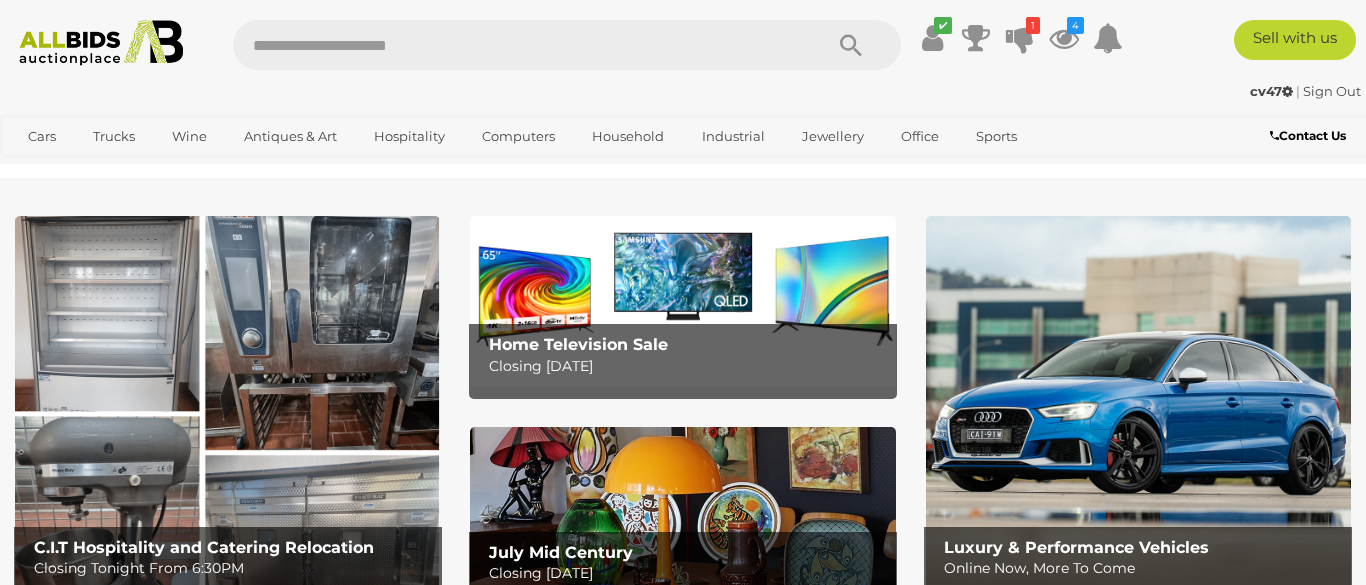 scroll, scrollTop: 0, scrollLeft: 0, axis: both 